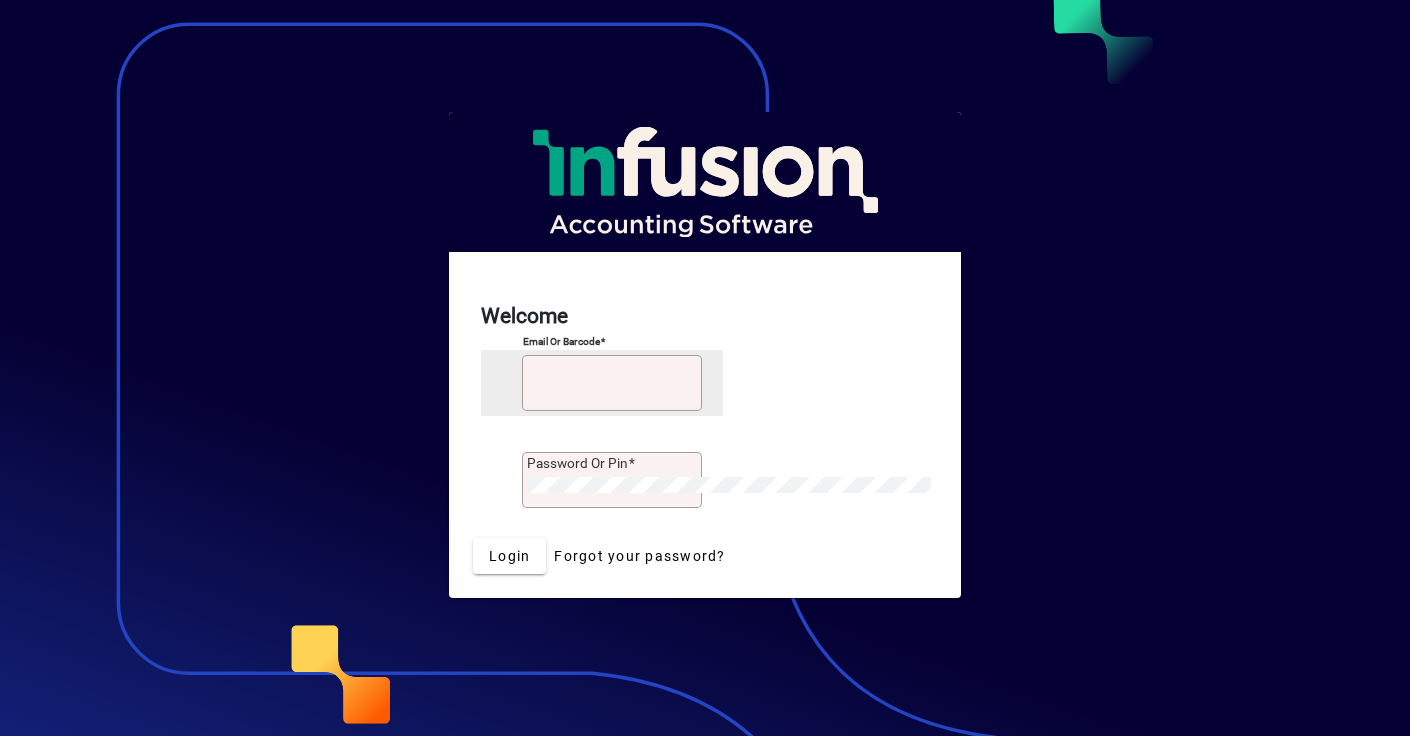 scroll, scrollTop: 0, scrollLeft: 0, axis: both 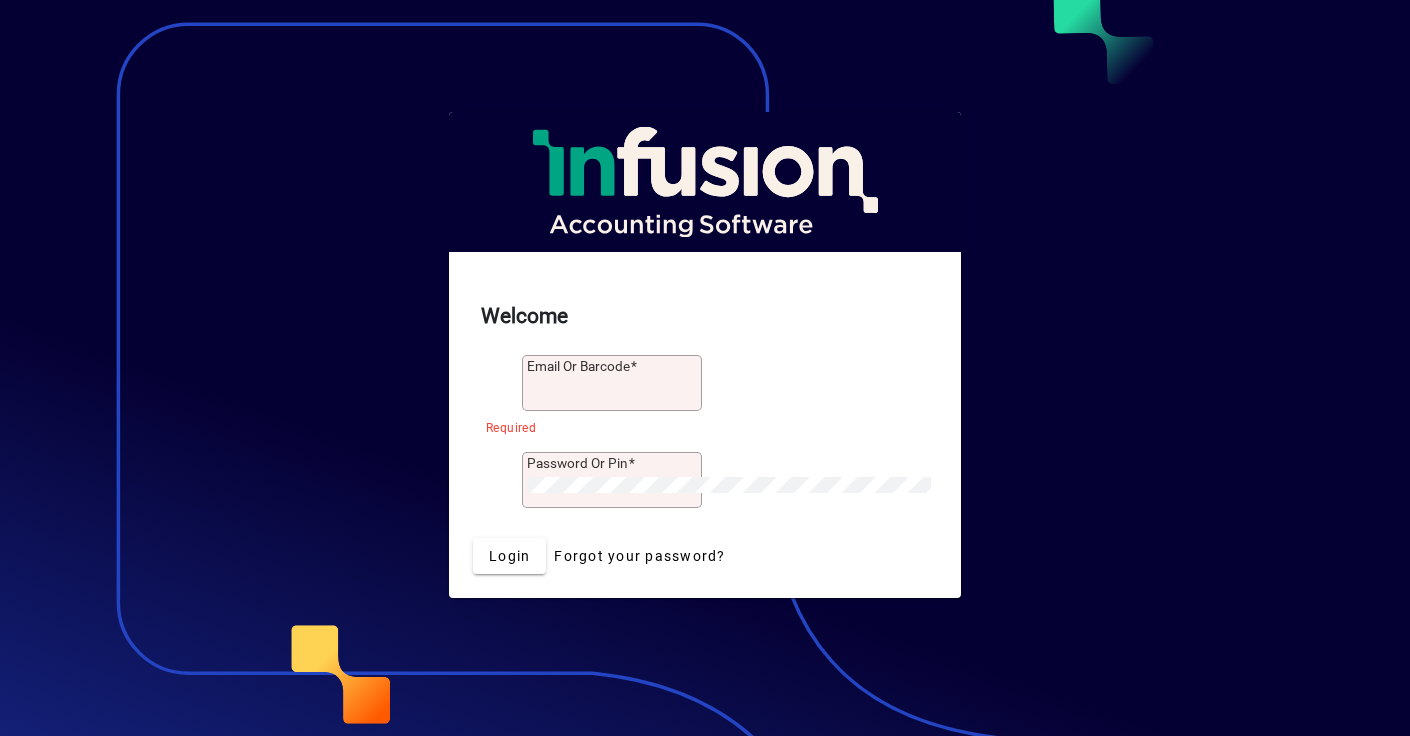 type on "**********" 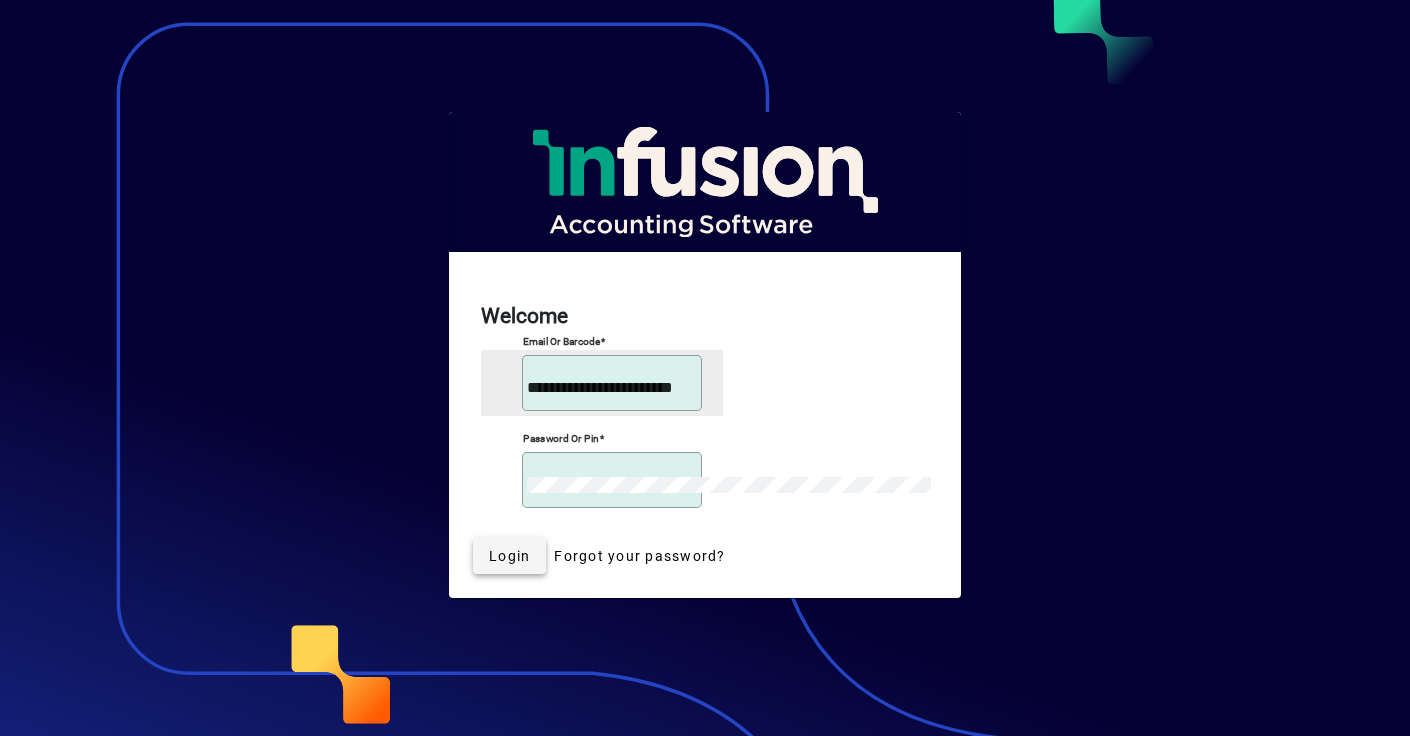 click on "Login" at bounding box center (509, 556) 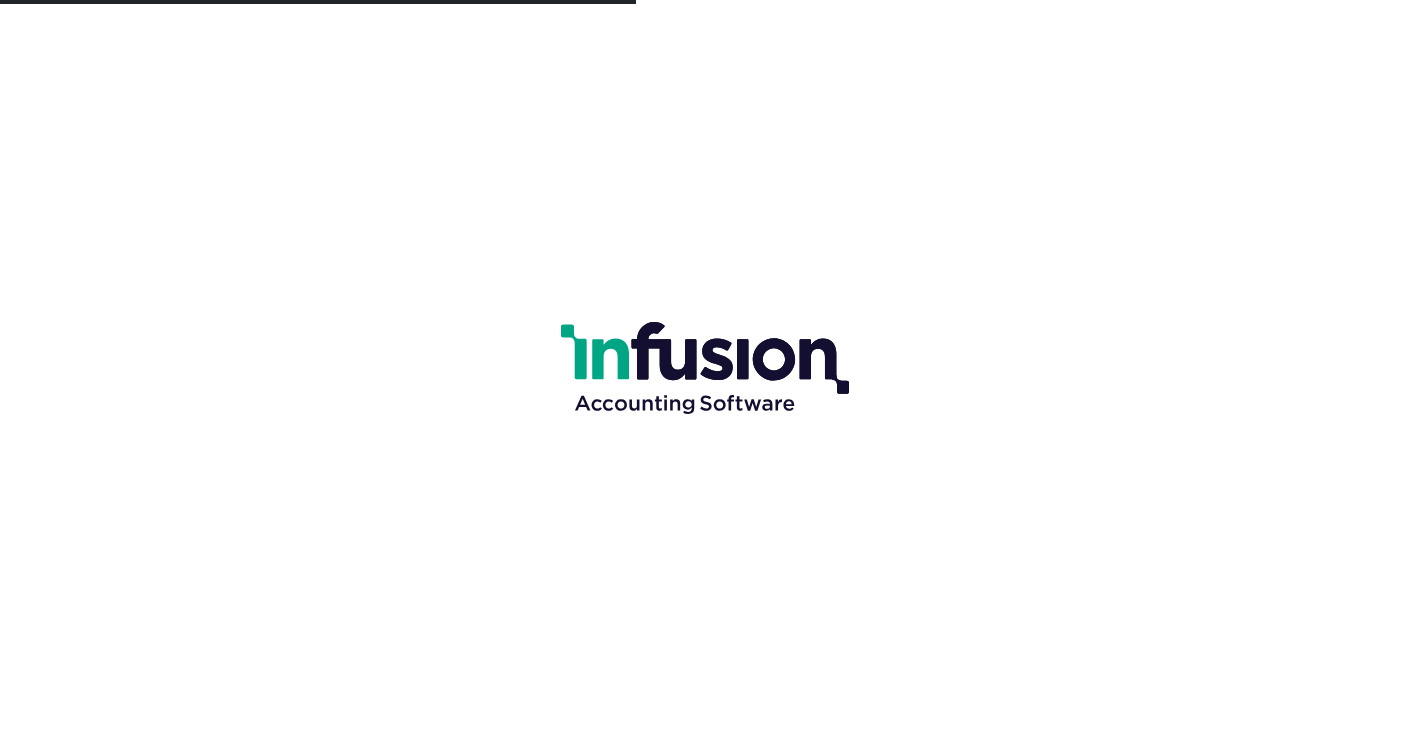 scroll, scrollTop: 0, scrollLeft: 0, axis: both 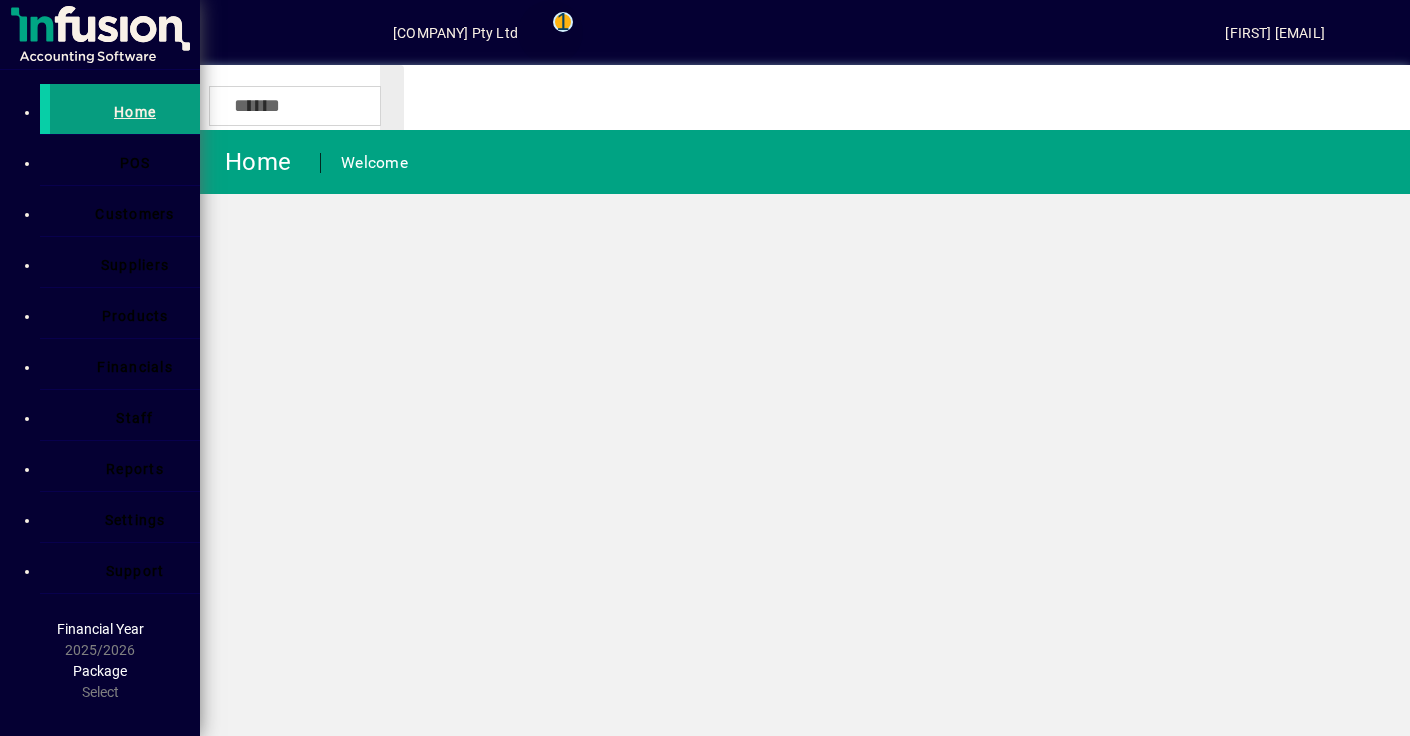 click at bounding box center (550, 33) 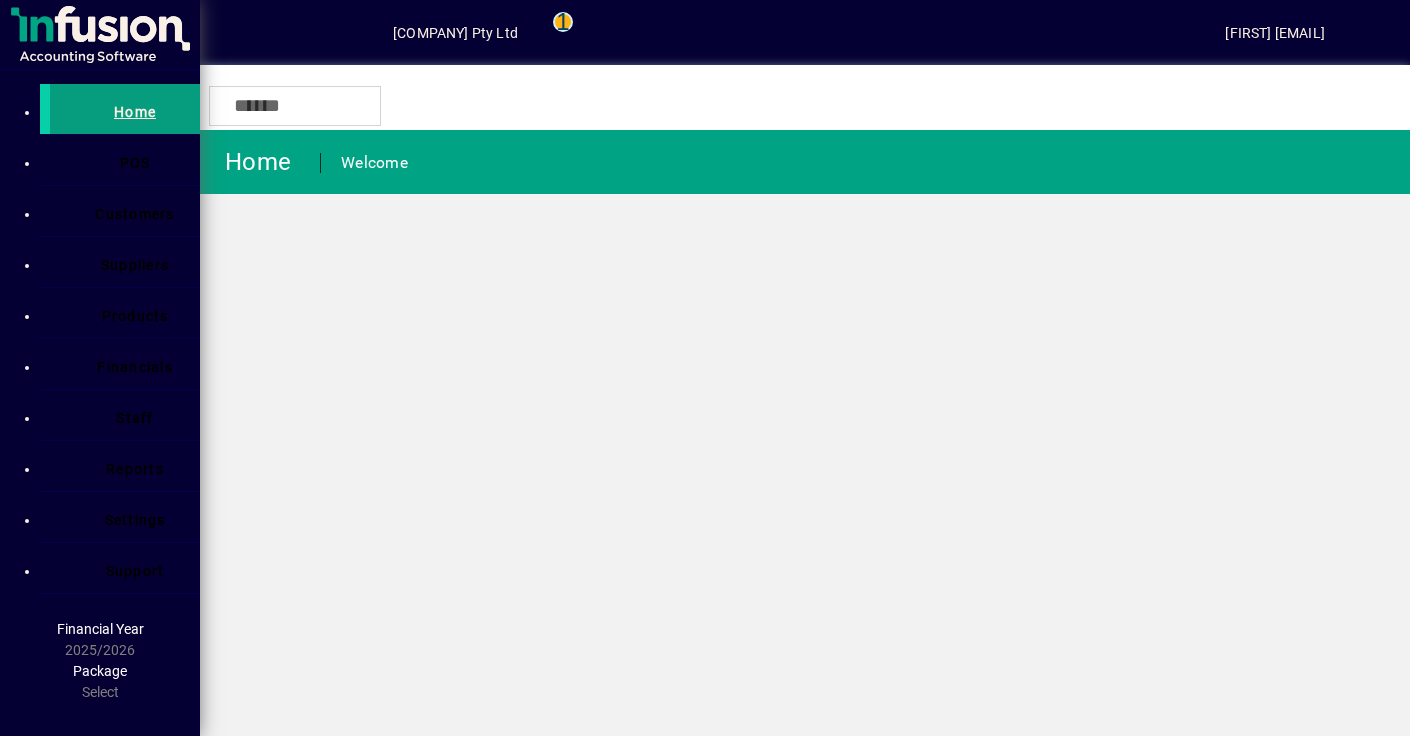 click at bounding box center [705, 0] 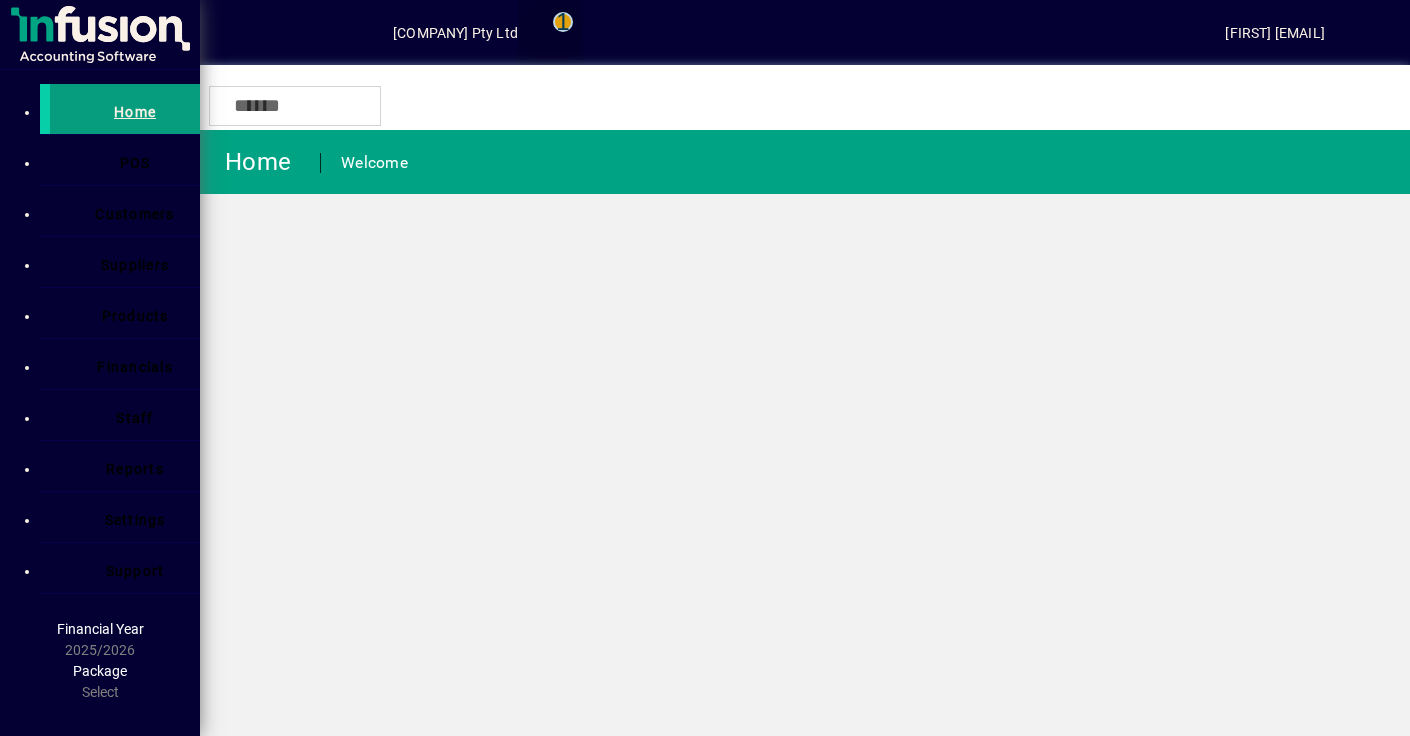 click at bounding box center (550, 33) 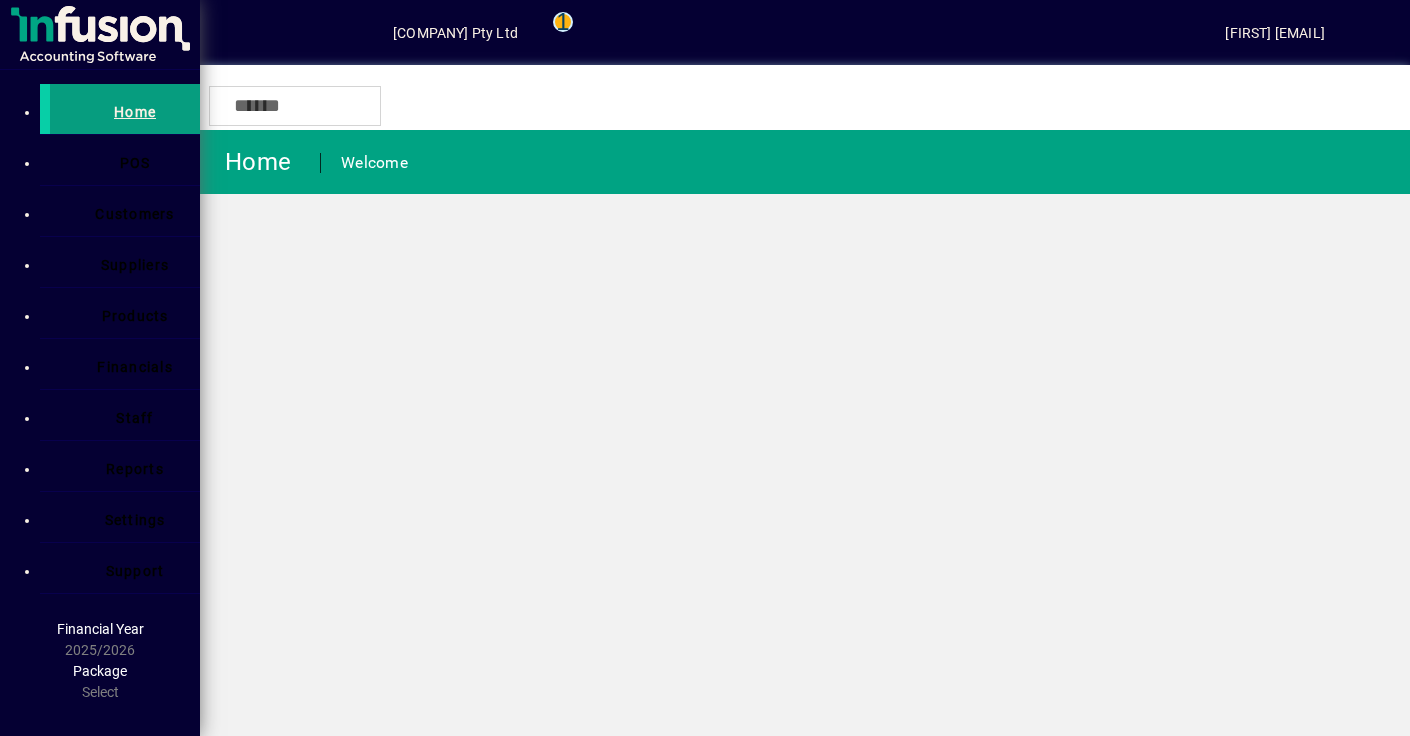 type 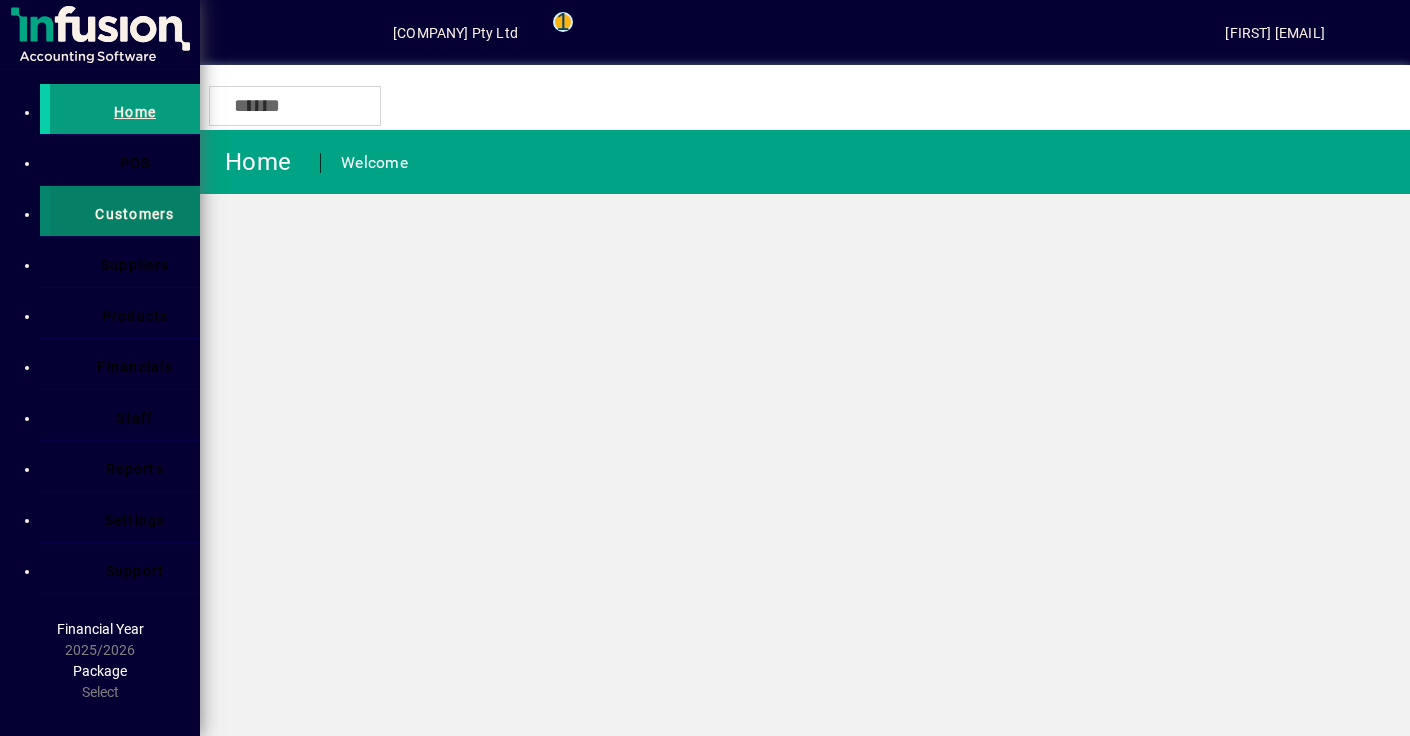 click on "Customers" at bounding box center [134, 214] 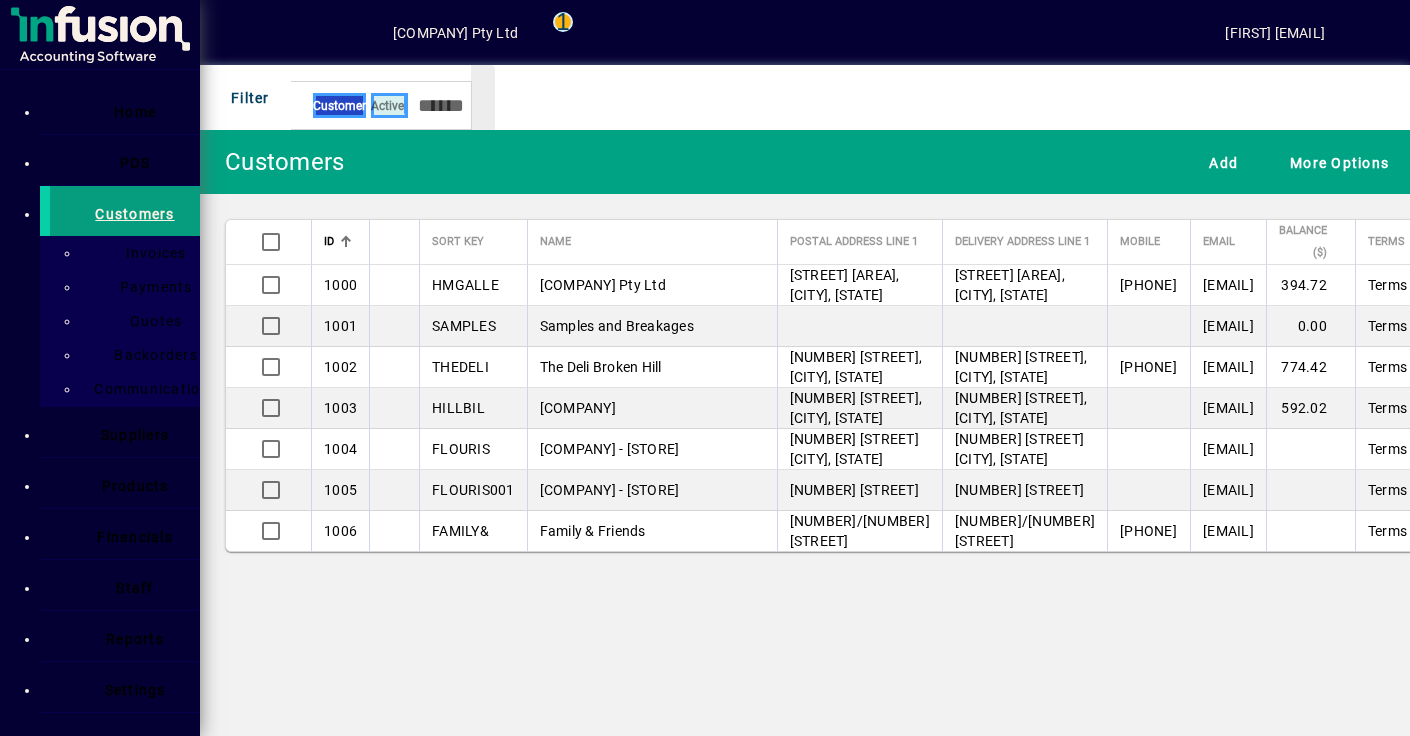 click at bounding box center [406, 105] 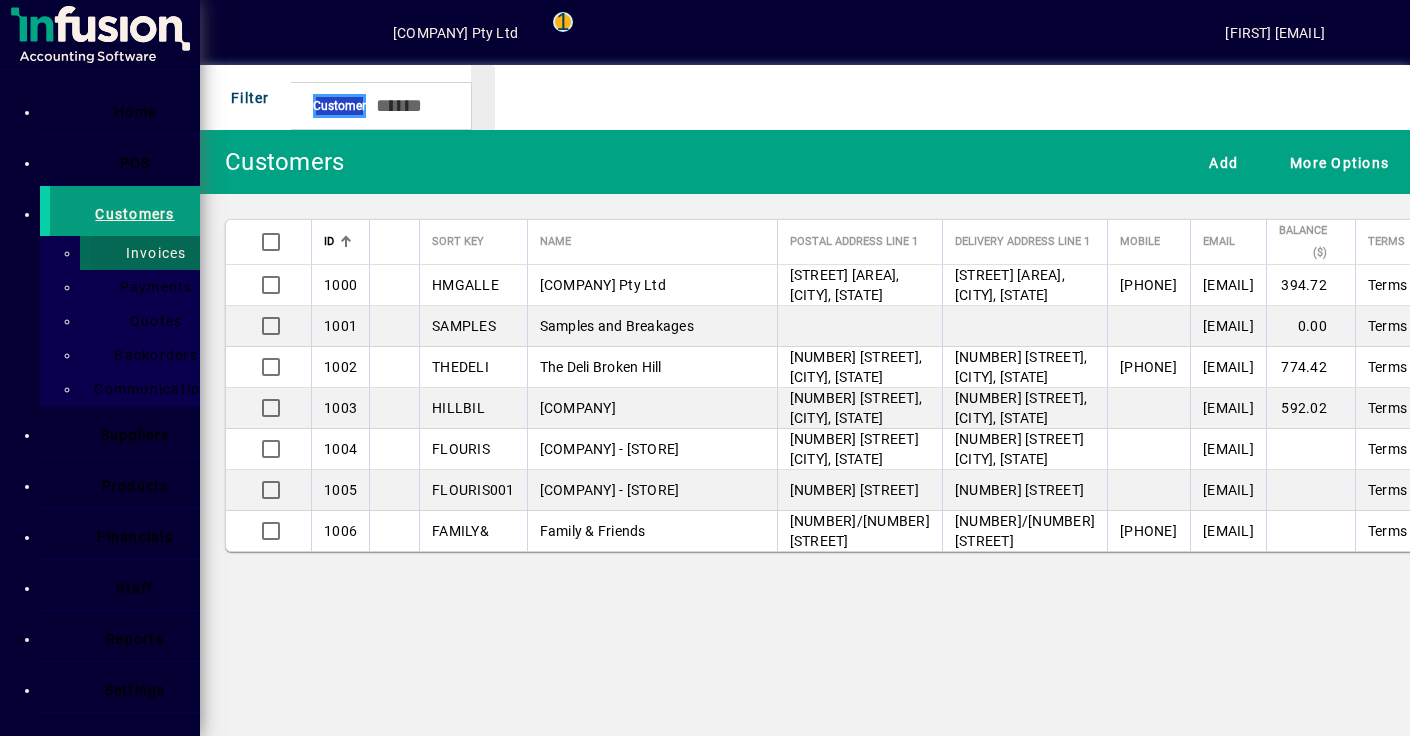 click at bounding box center [145, 253] 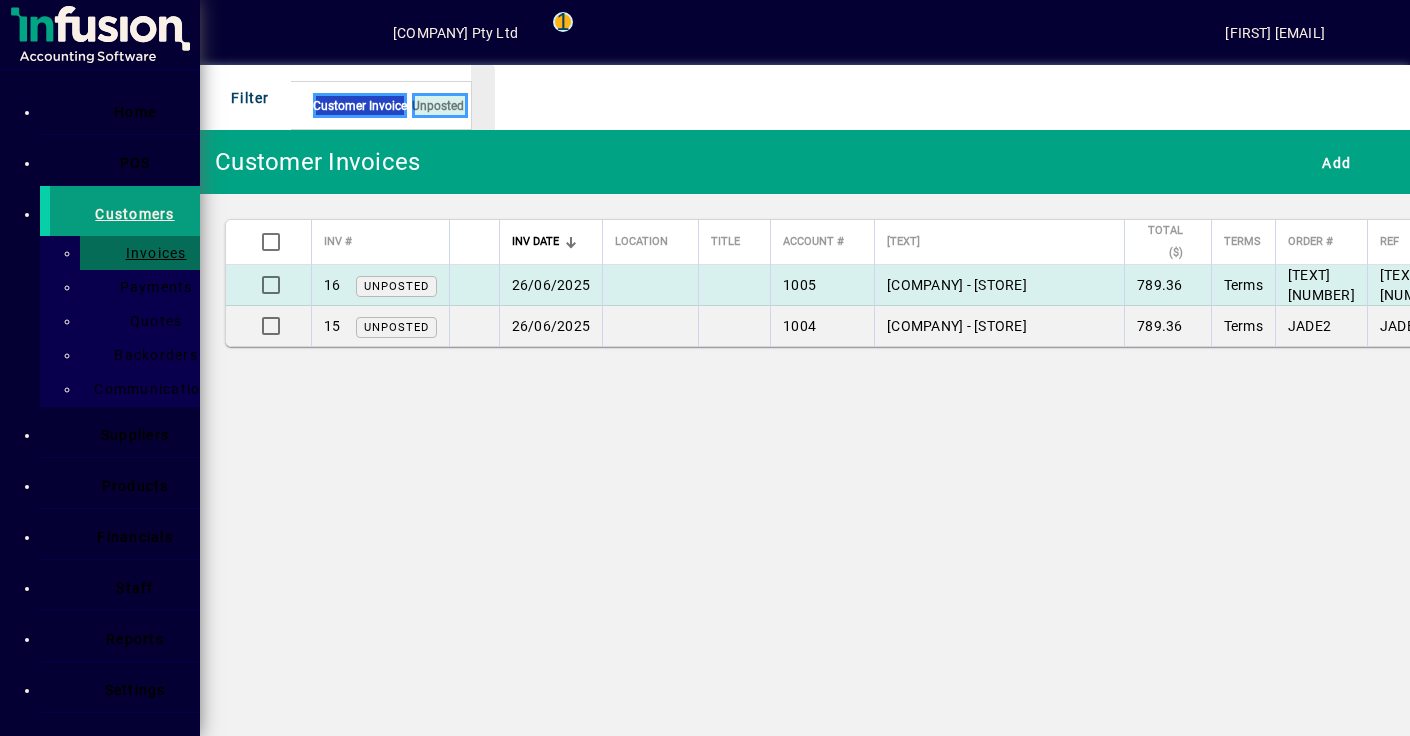 click on "[COMPANY] Pty Ltd" at bounding box center (650, 285) 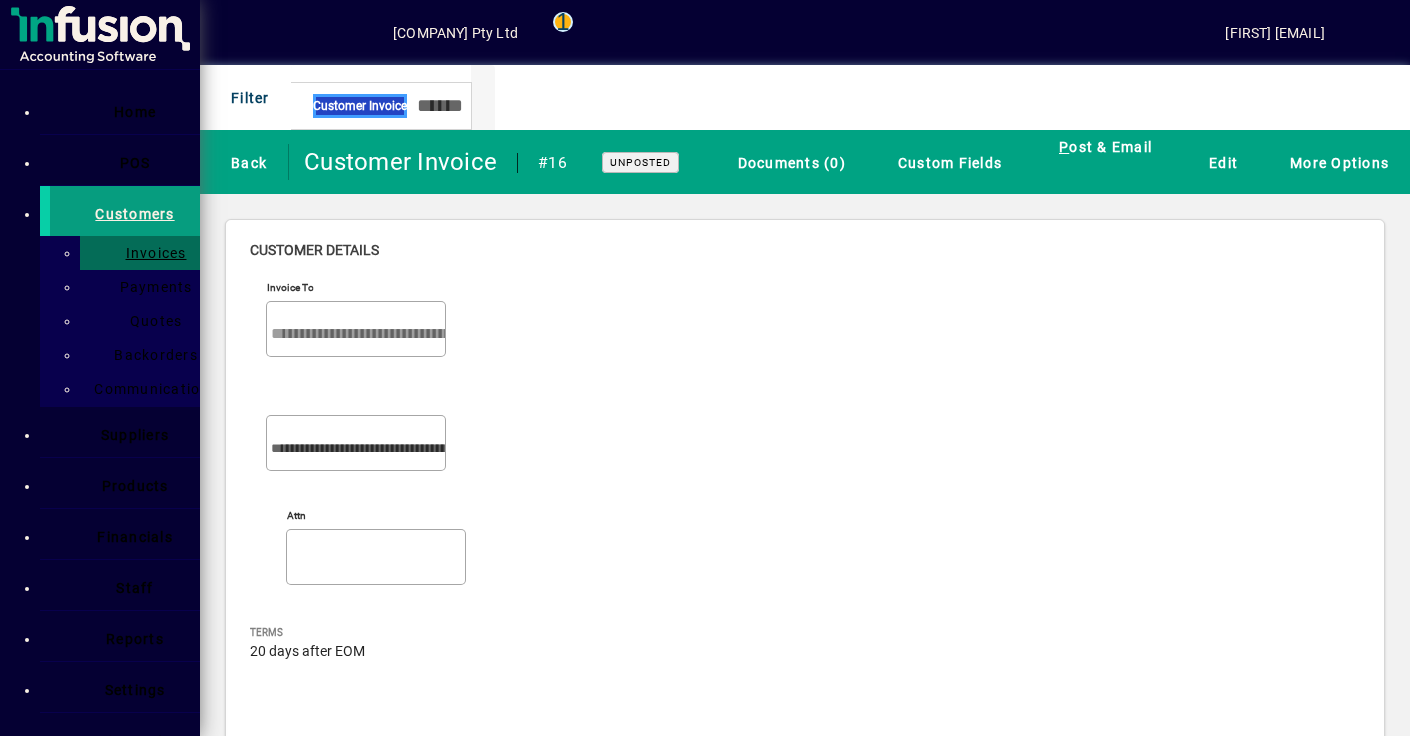 scroll, scrollTop: 707, scrollLeft: 0, axis: vertical 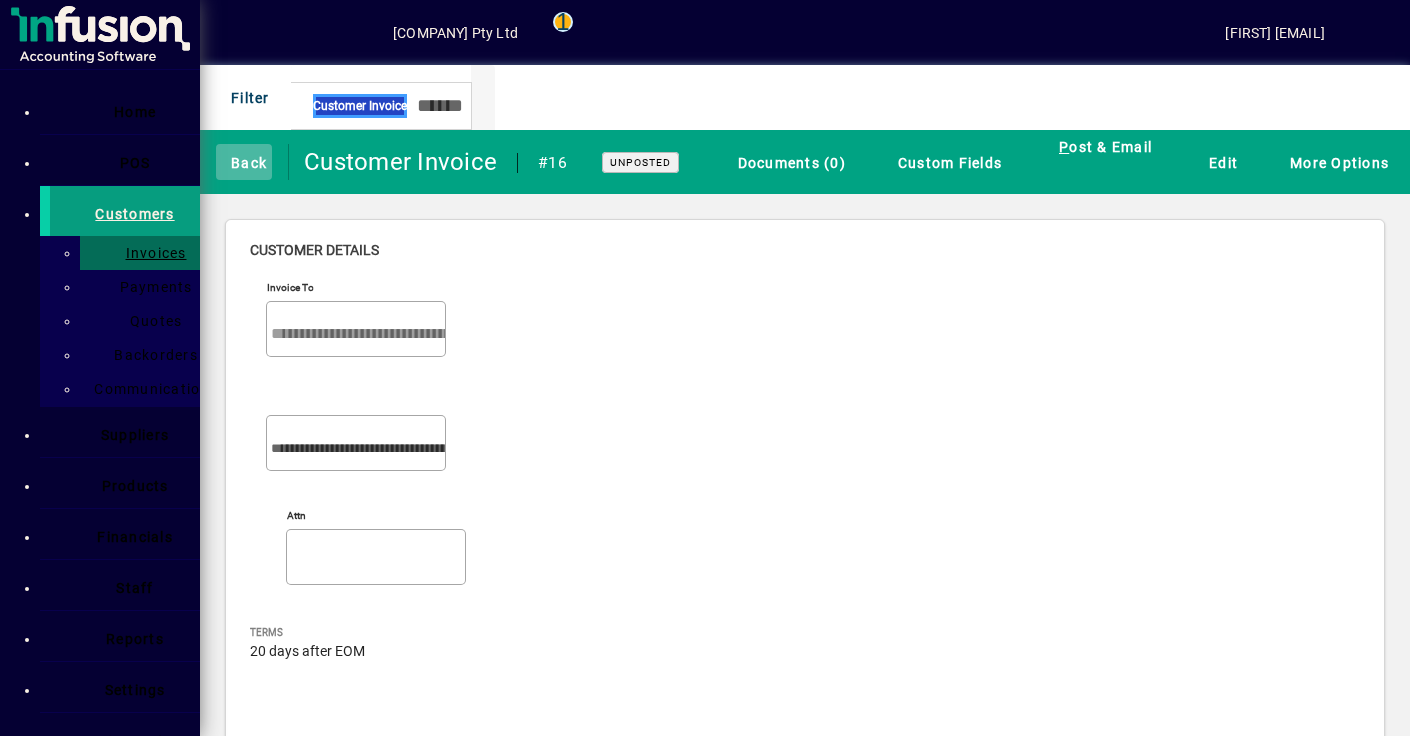 click on "Back" at bounding box center [244, 162] 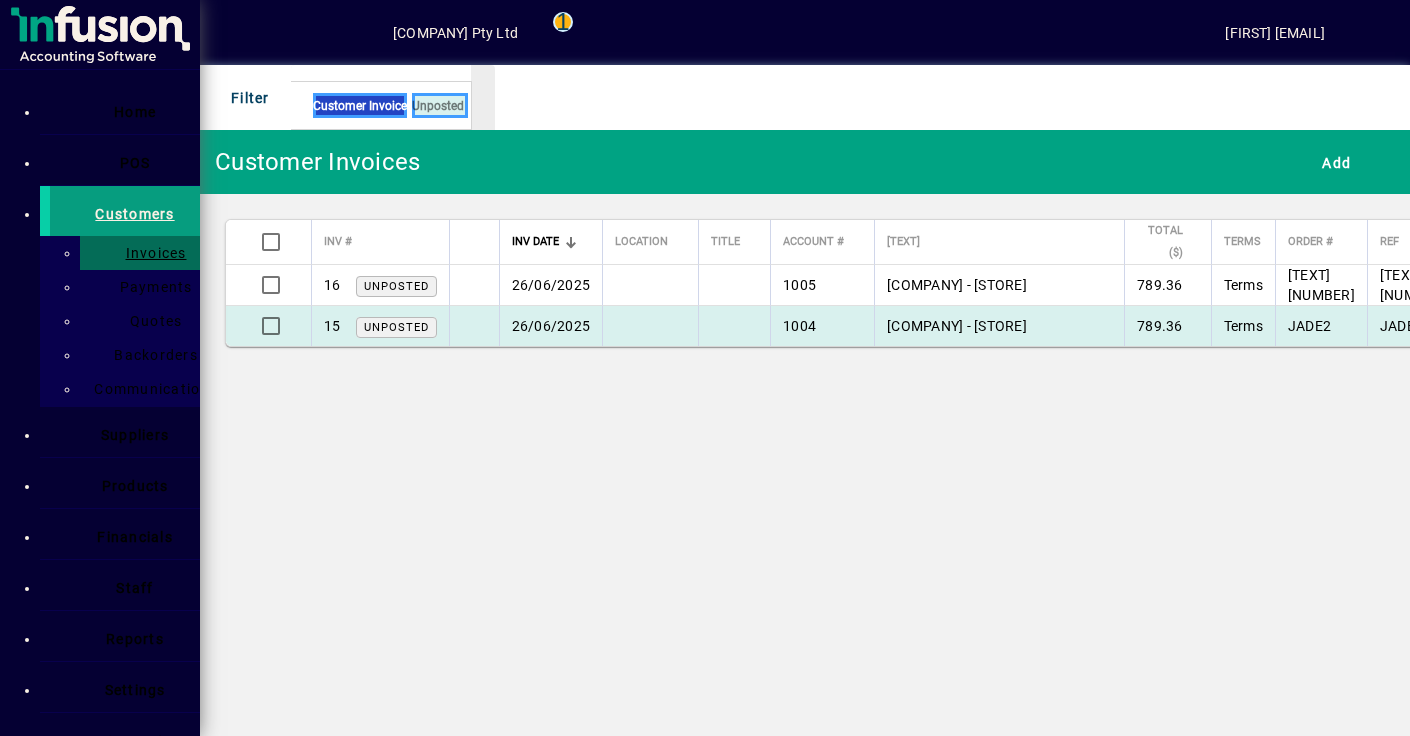 click on "26/06/2025" at bounding box center (551, 285) 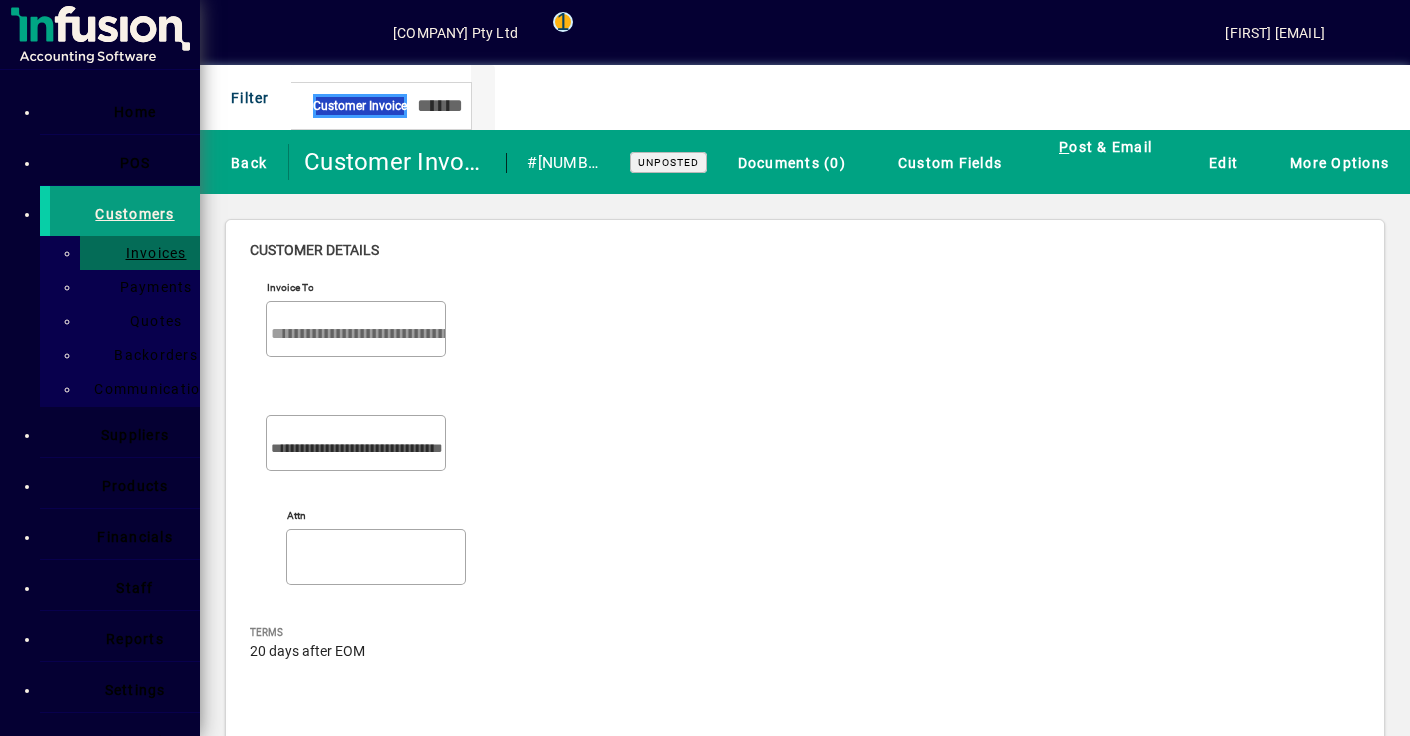 scroll, scrollTop: 17, scrollLeft: 0, axis: vertical 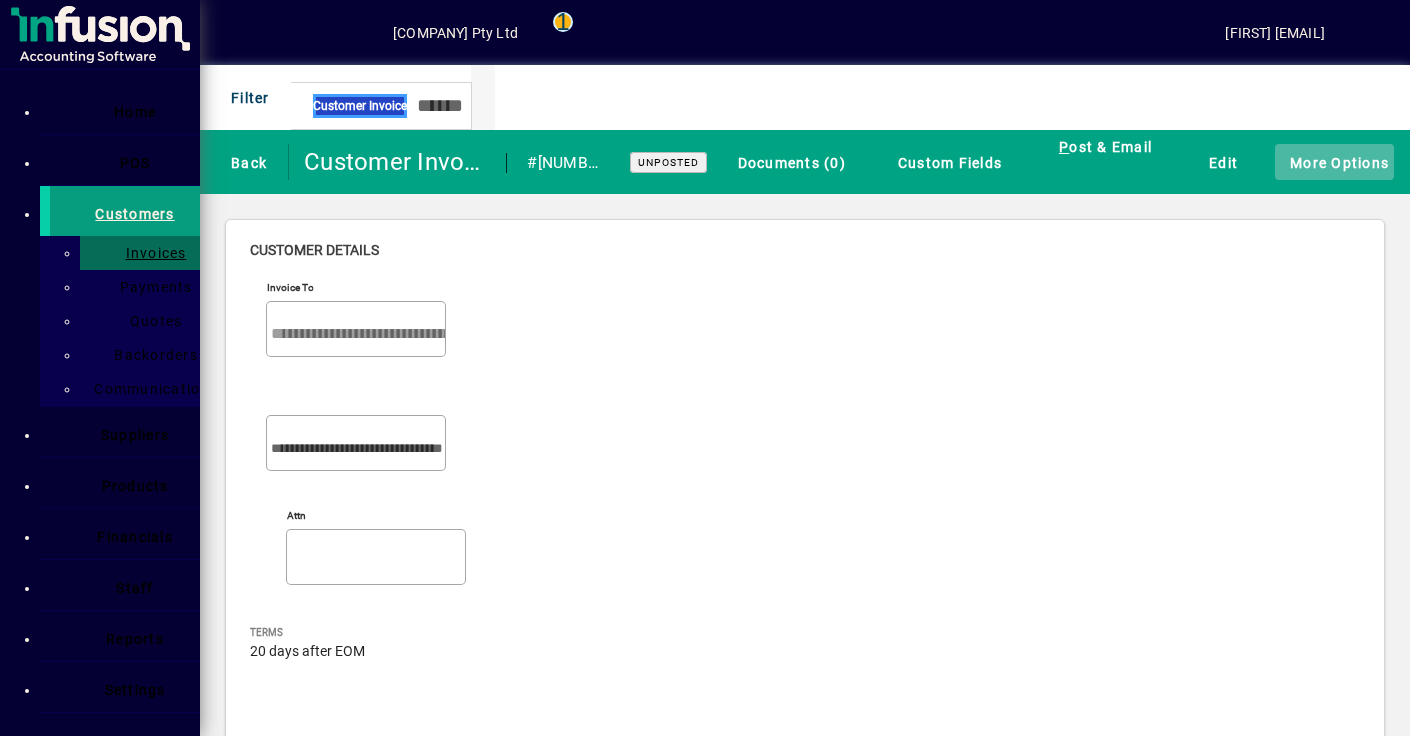click at bounding box center [1280, 161] 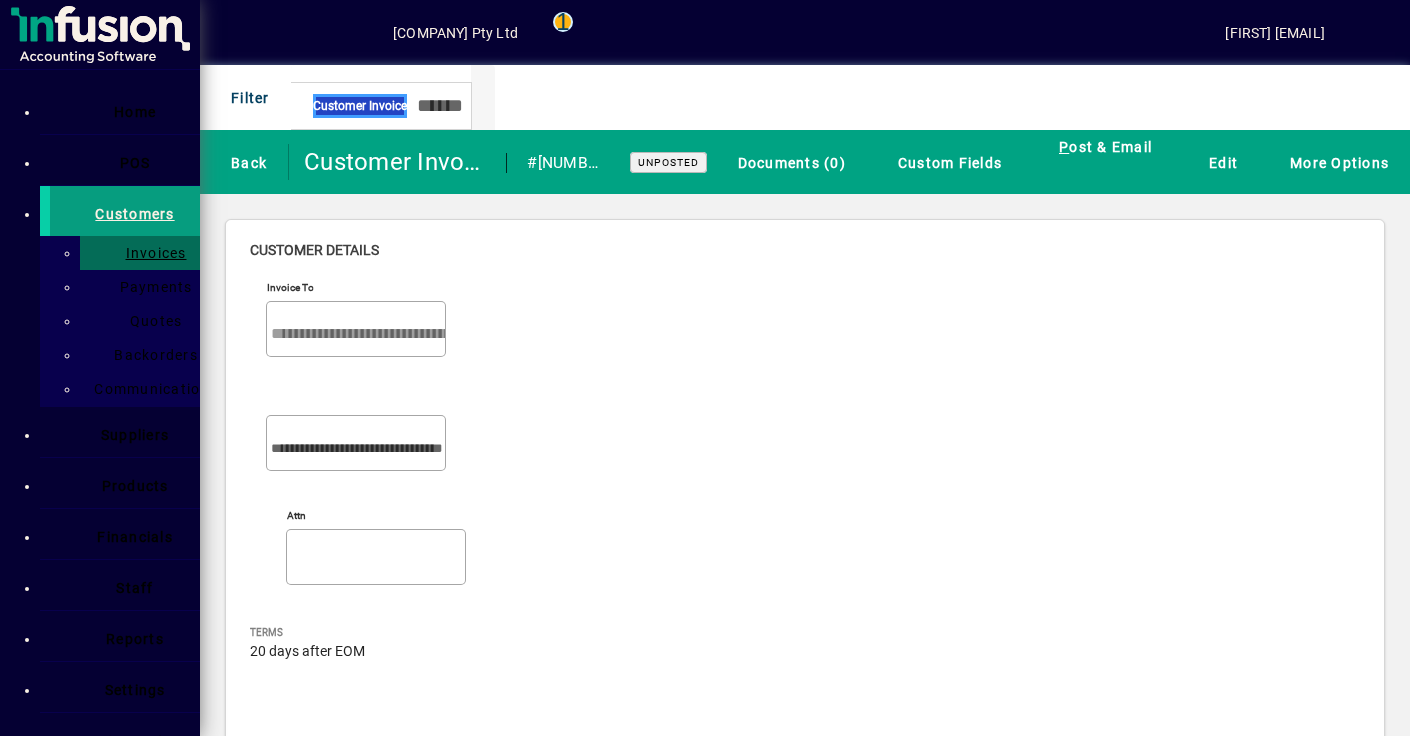 click at bounding box center [705, 0] 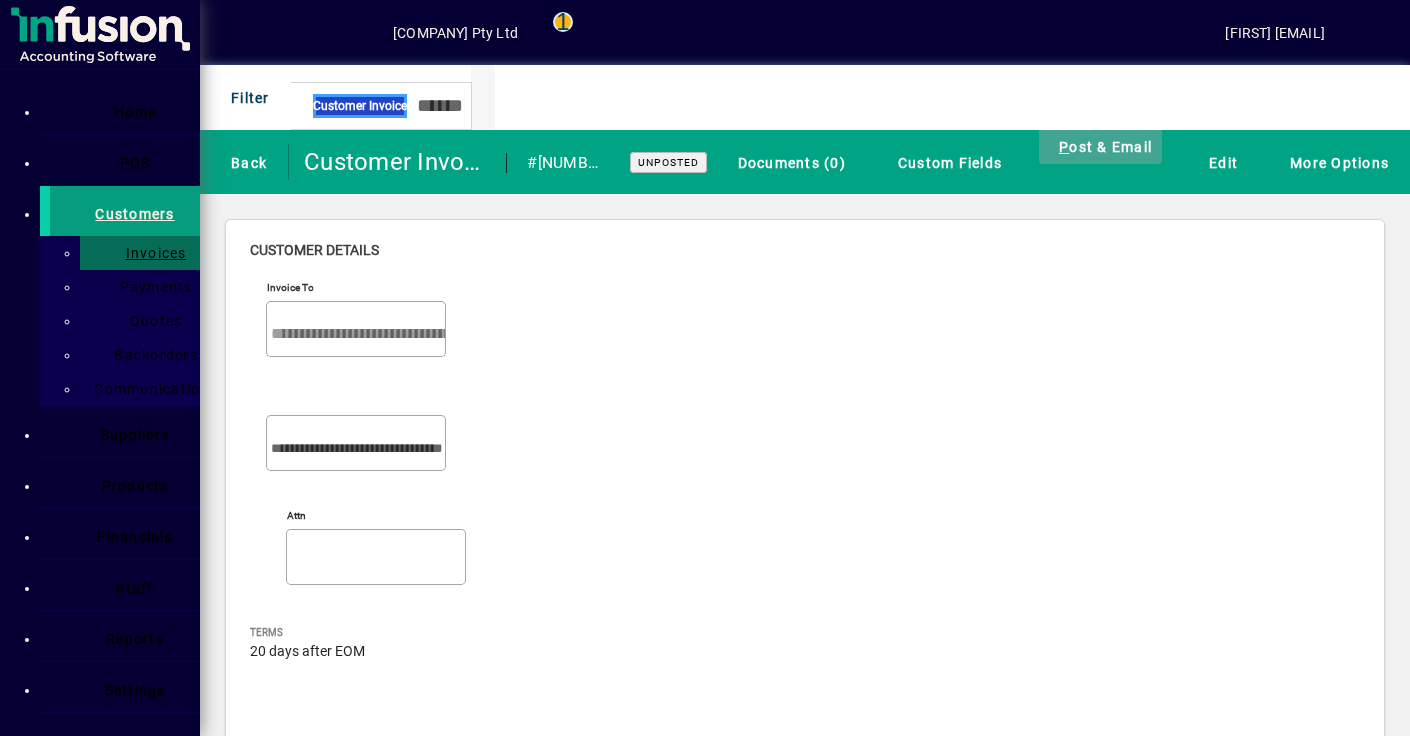 click on "P ost & Email" at bounding box center [1100, 146] 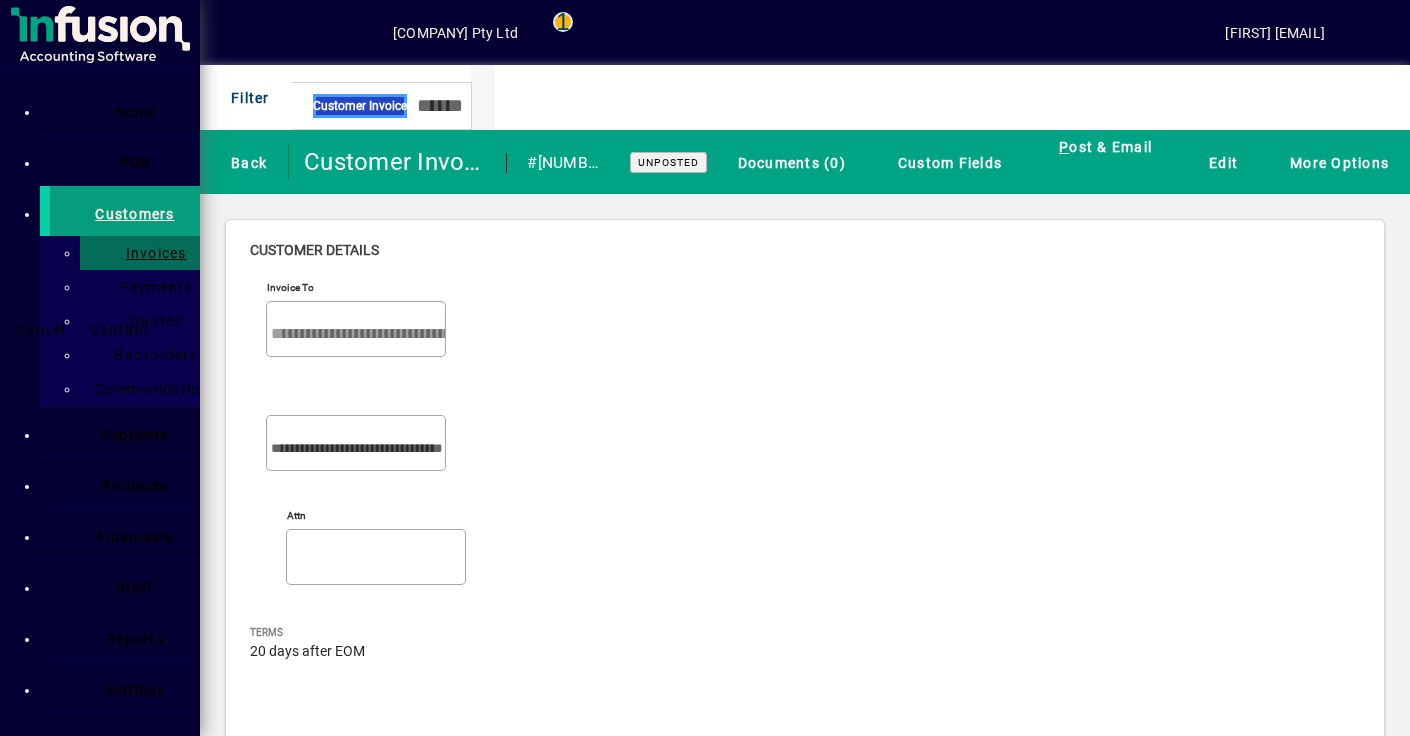 click on "Confirm" at bounding box center [119, 330] 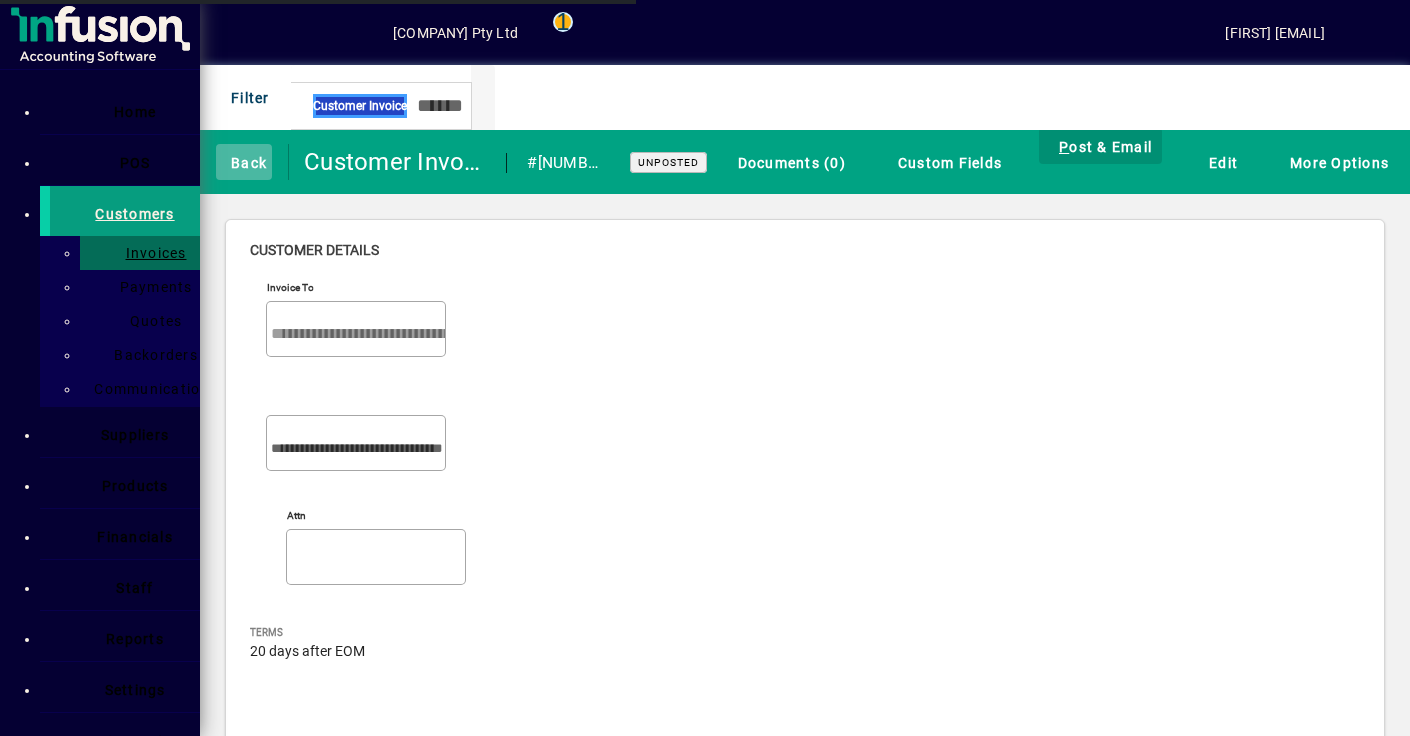 click on "Back" at bounding box center (244, 162) 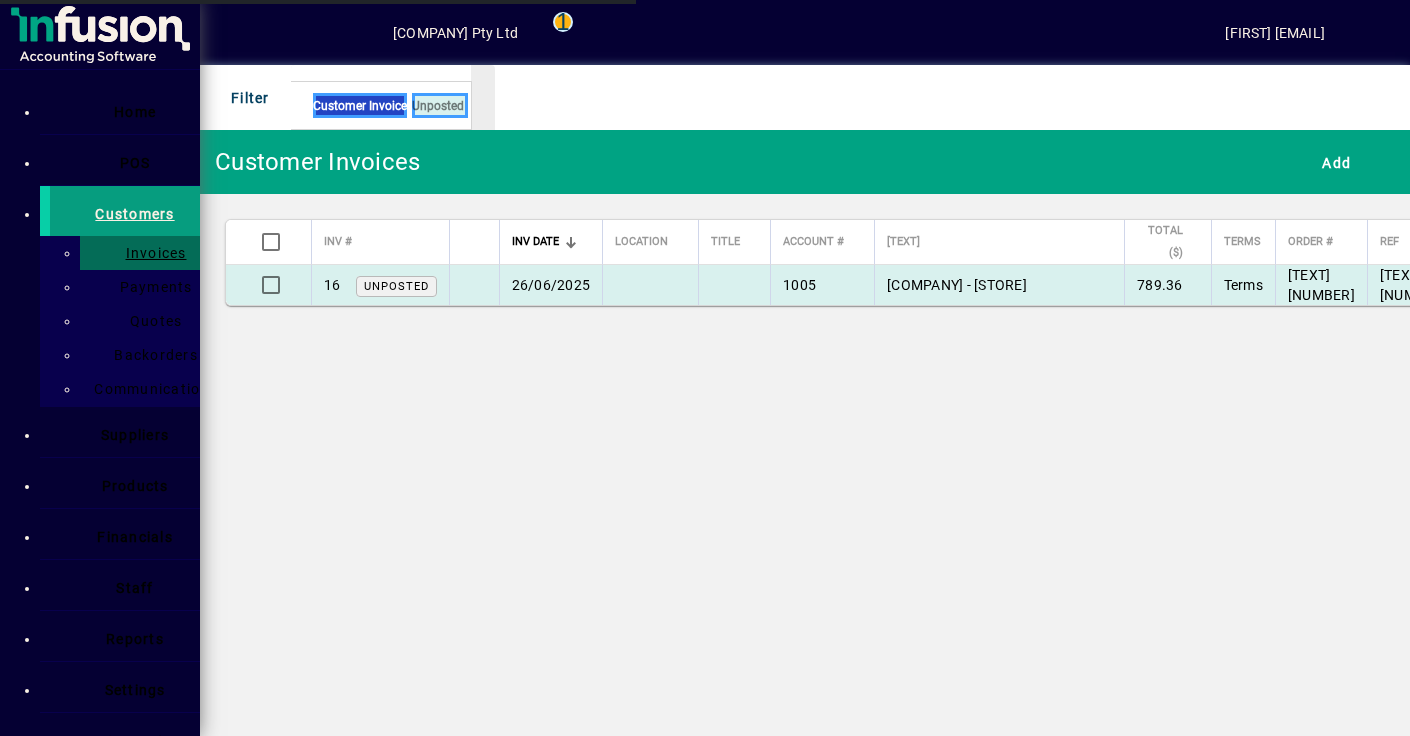 click at bounding box center (474, 285) 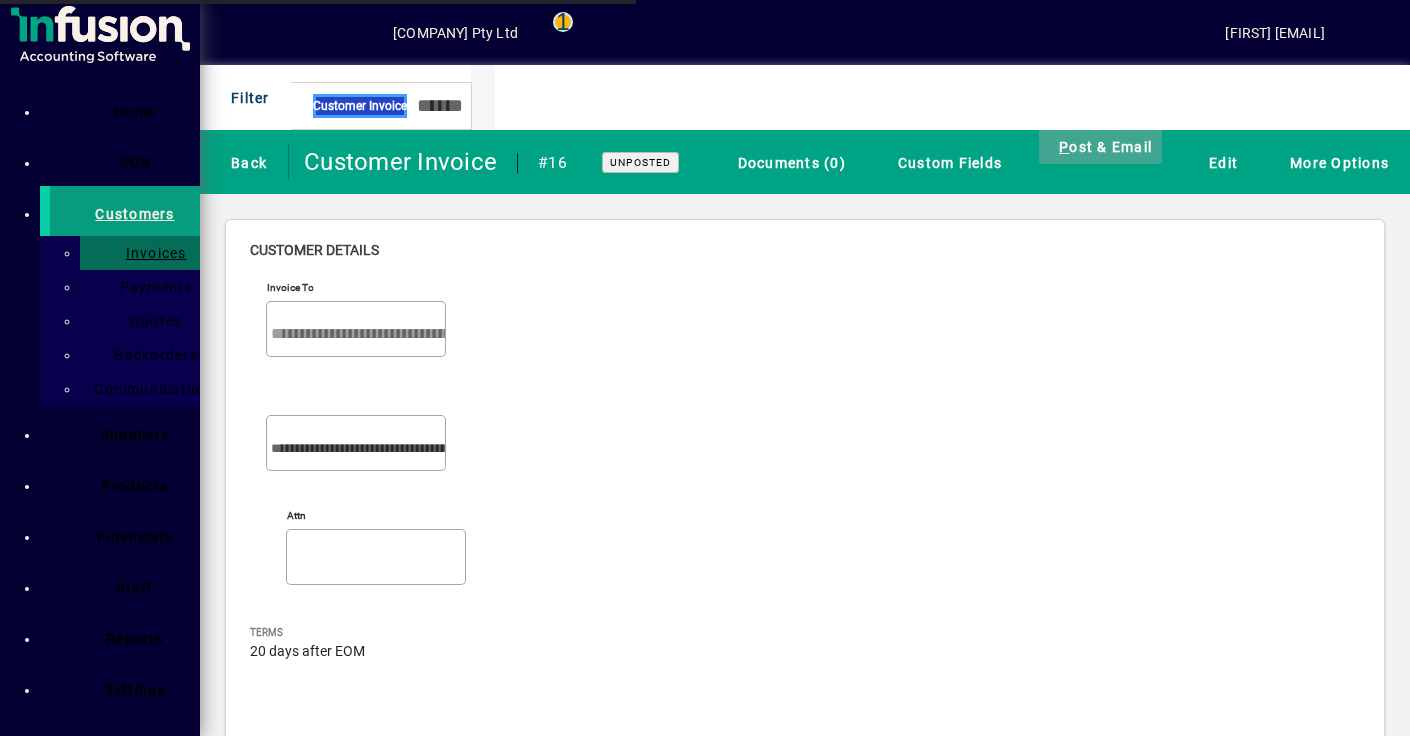 click on "P ost & Email" at bounding box center [1100, 146] 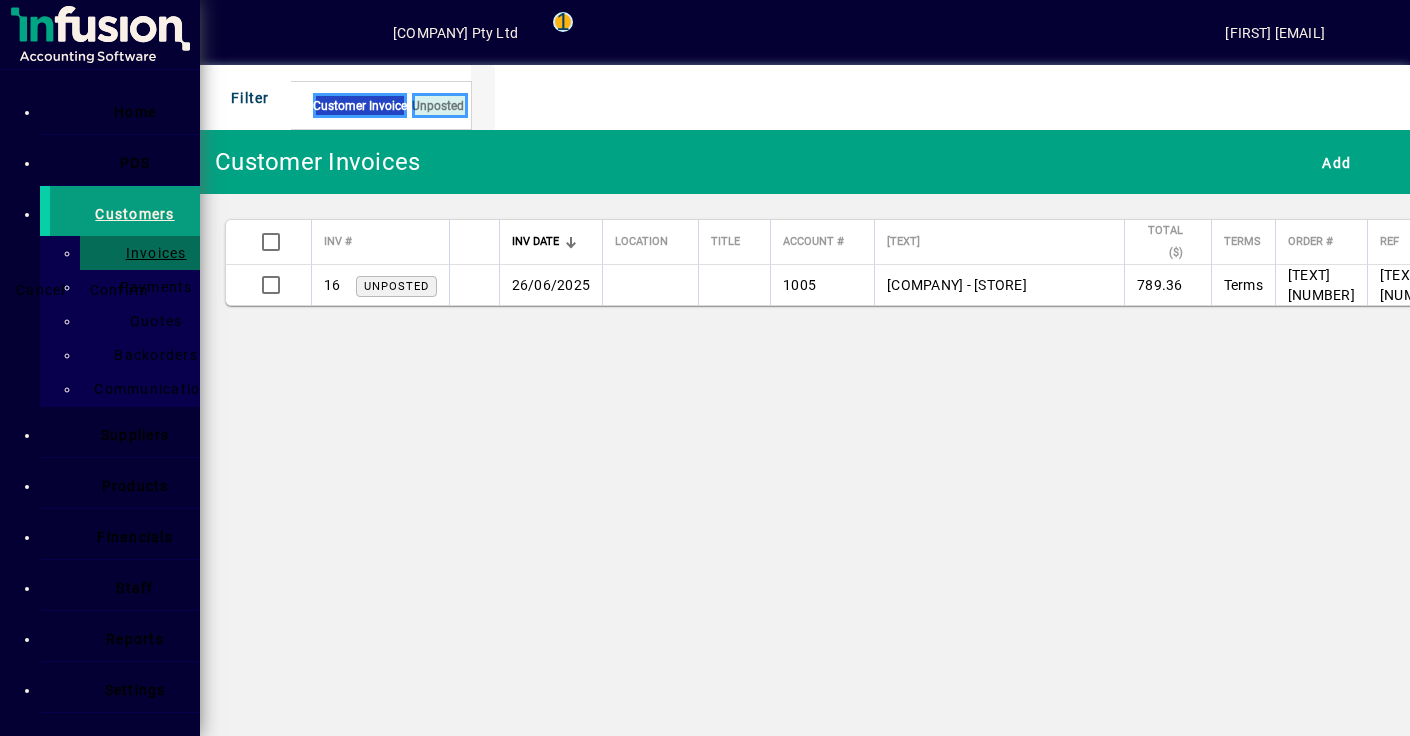 click on "Confirm" at bounding box center (119, 290) 